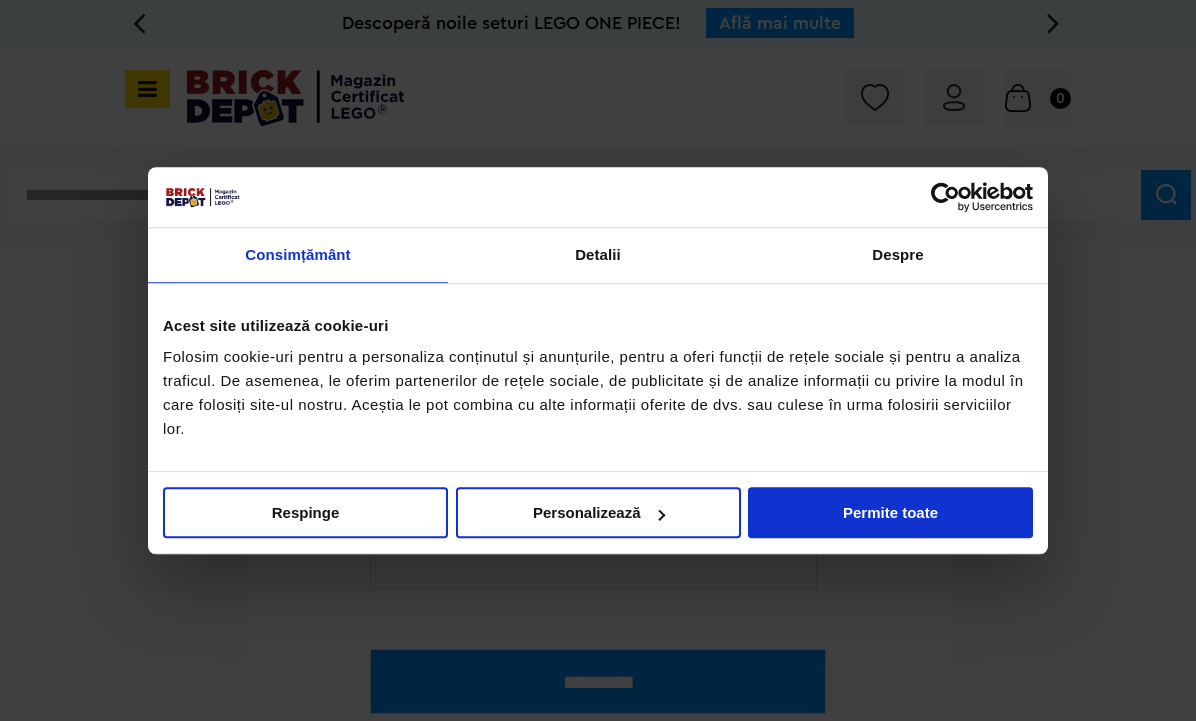 scroll, scrollTop: 0, scrollLeft: 0, axis: both 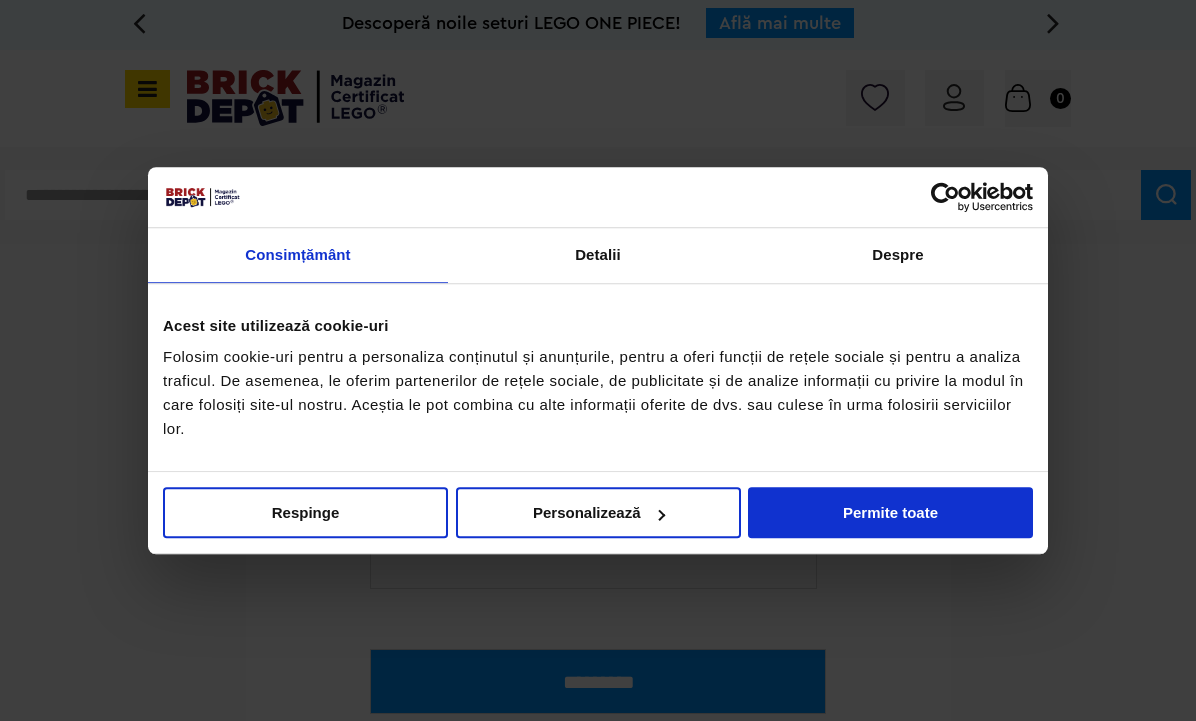 click on "Respinge" at bounding box center (305, 512) 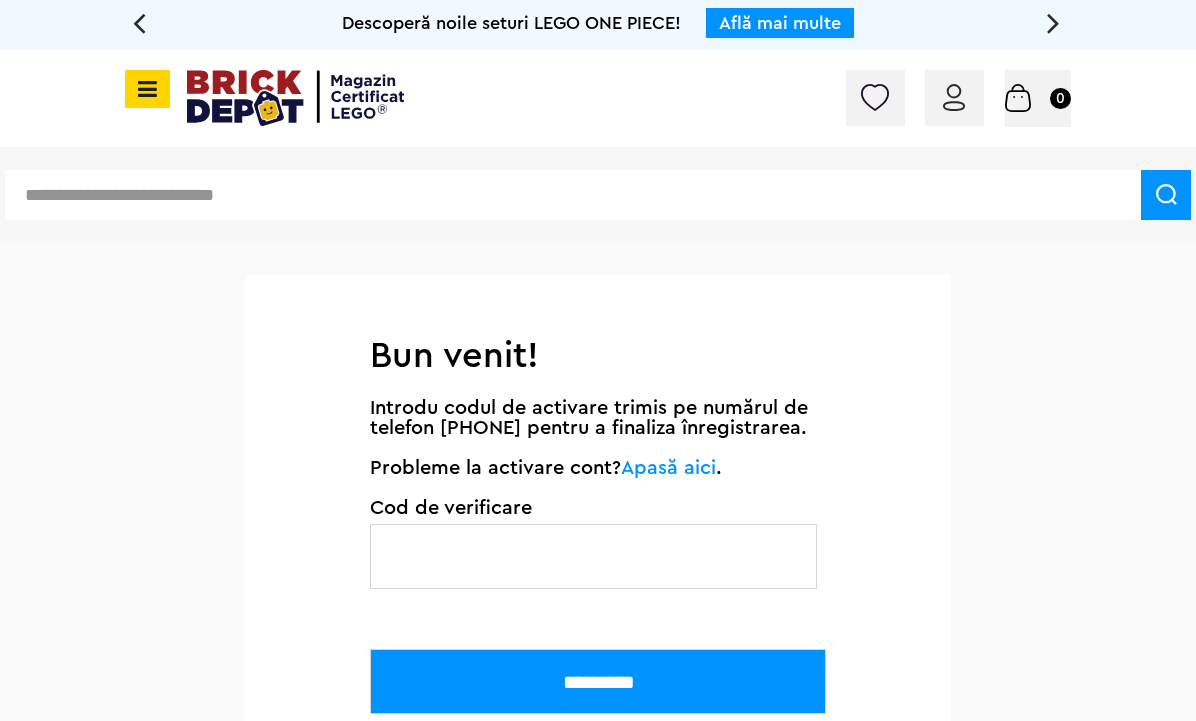 click at bounding box center [954, 97] 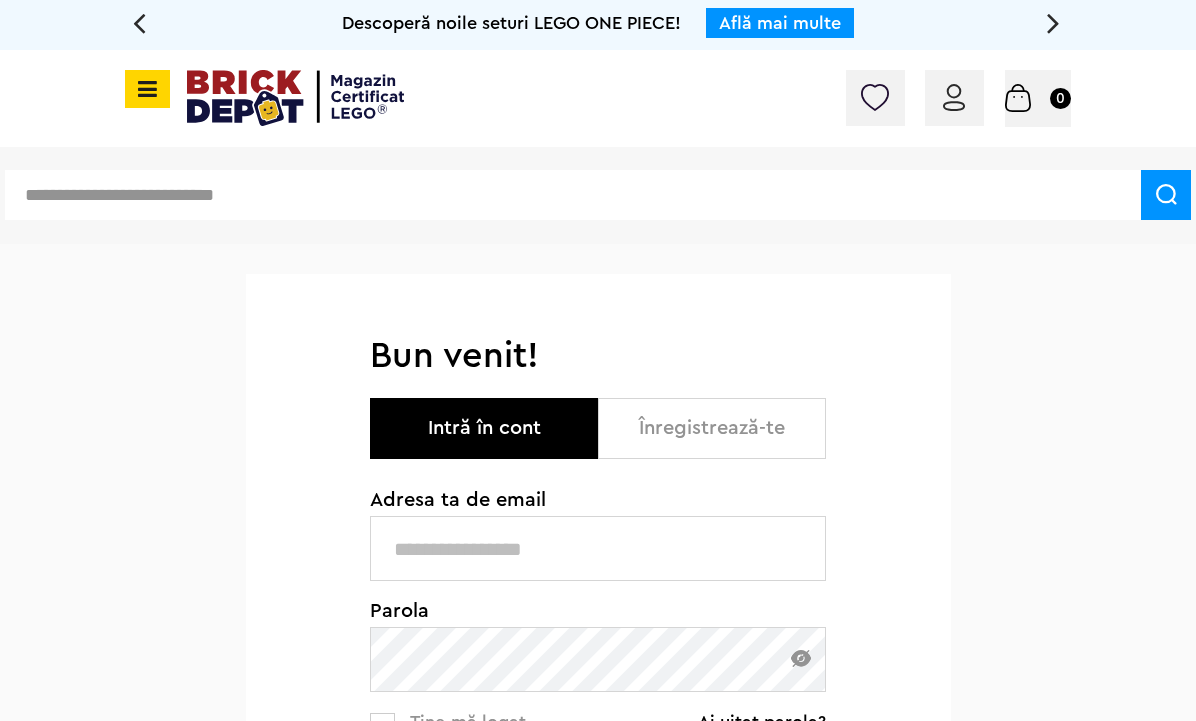 scroll, scrollTop: 0, scrollLeft: 0, axis: both 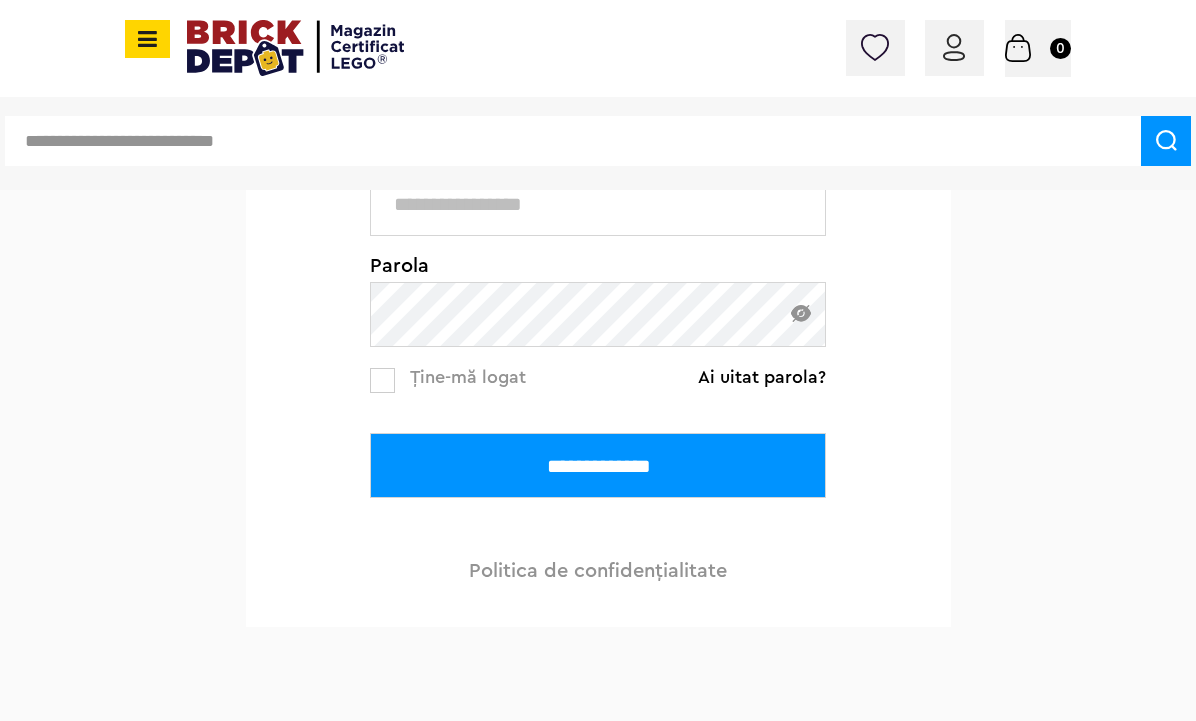 type on "**********" 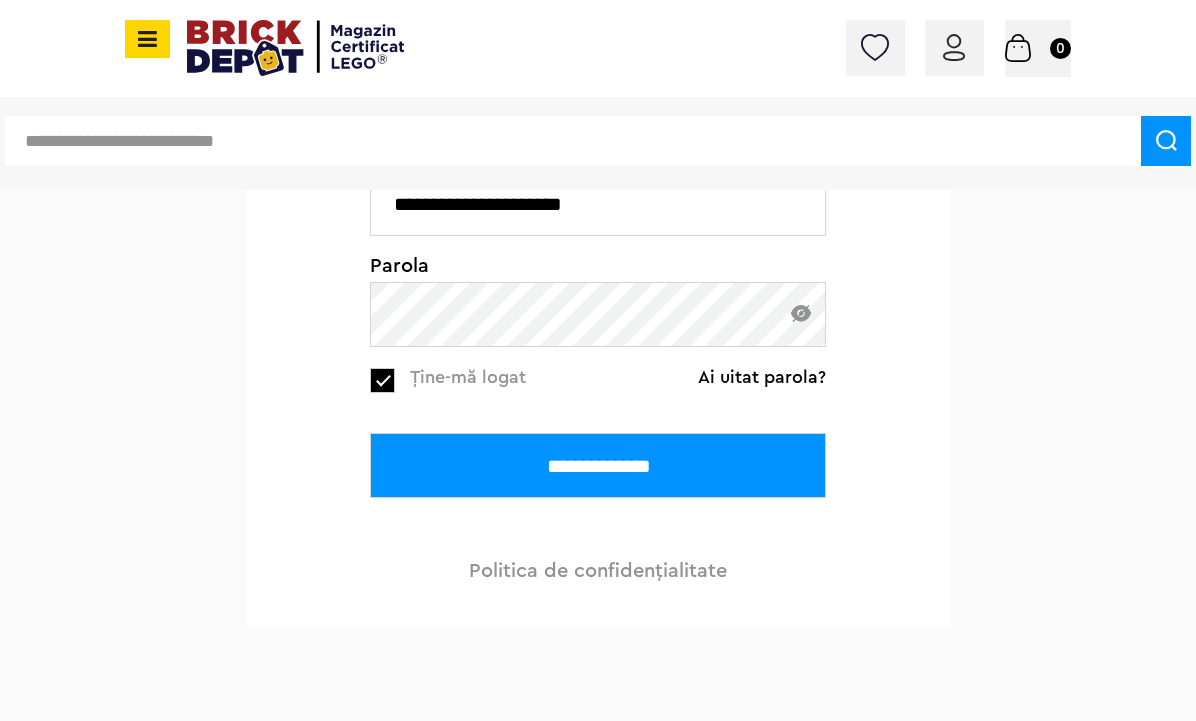 click on "**********" at bounding box center (598, 465) 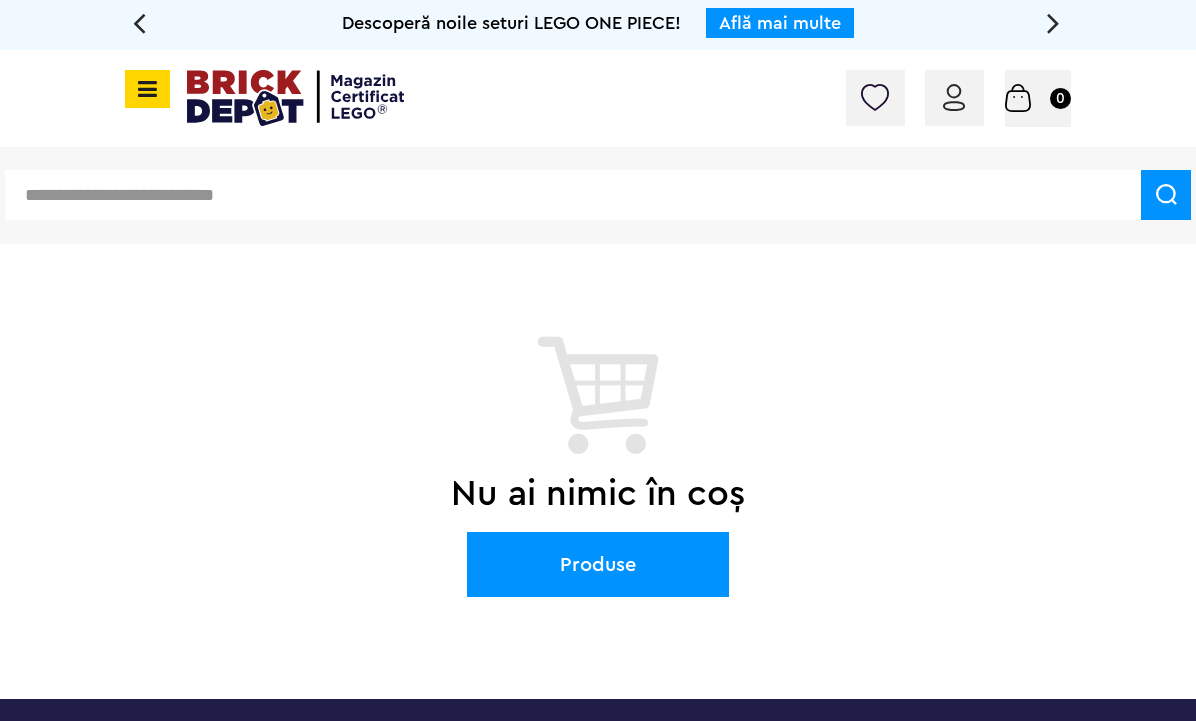scroll, scrollTop: 0, scrollLeft: 0, axis: both 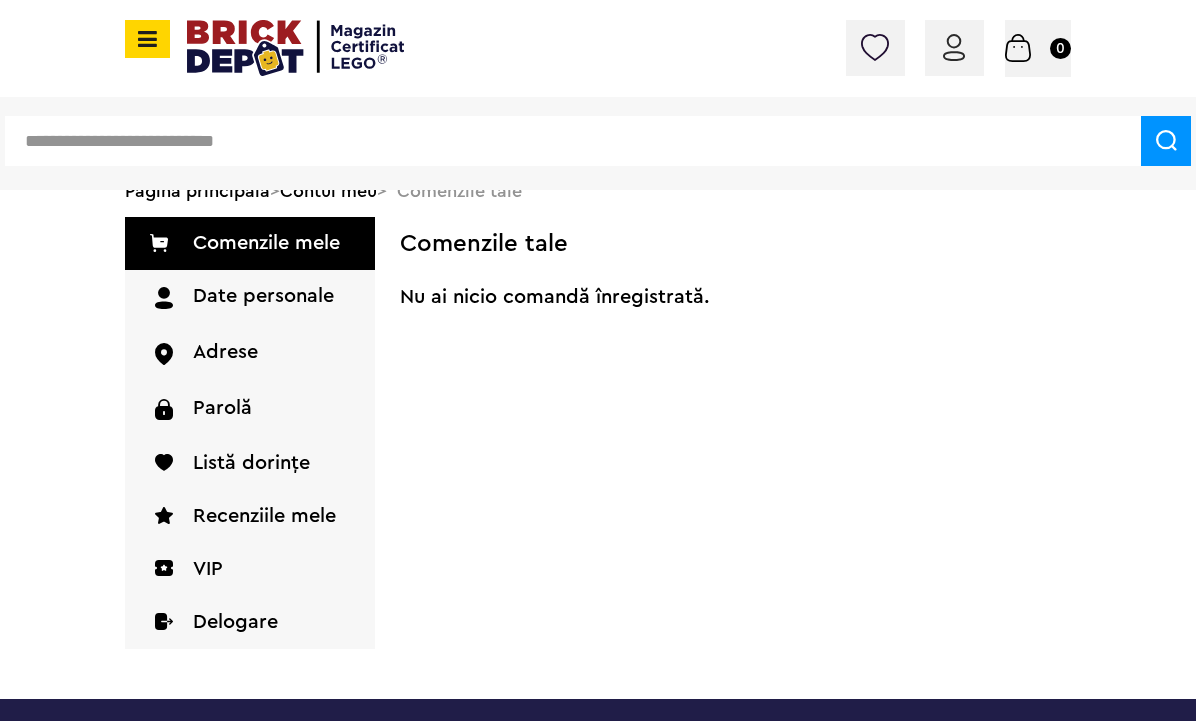 click on "VIP" at bounding box center [250, 569] 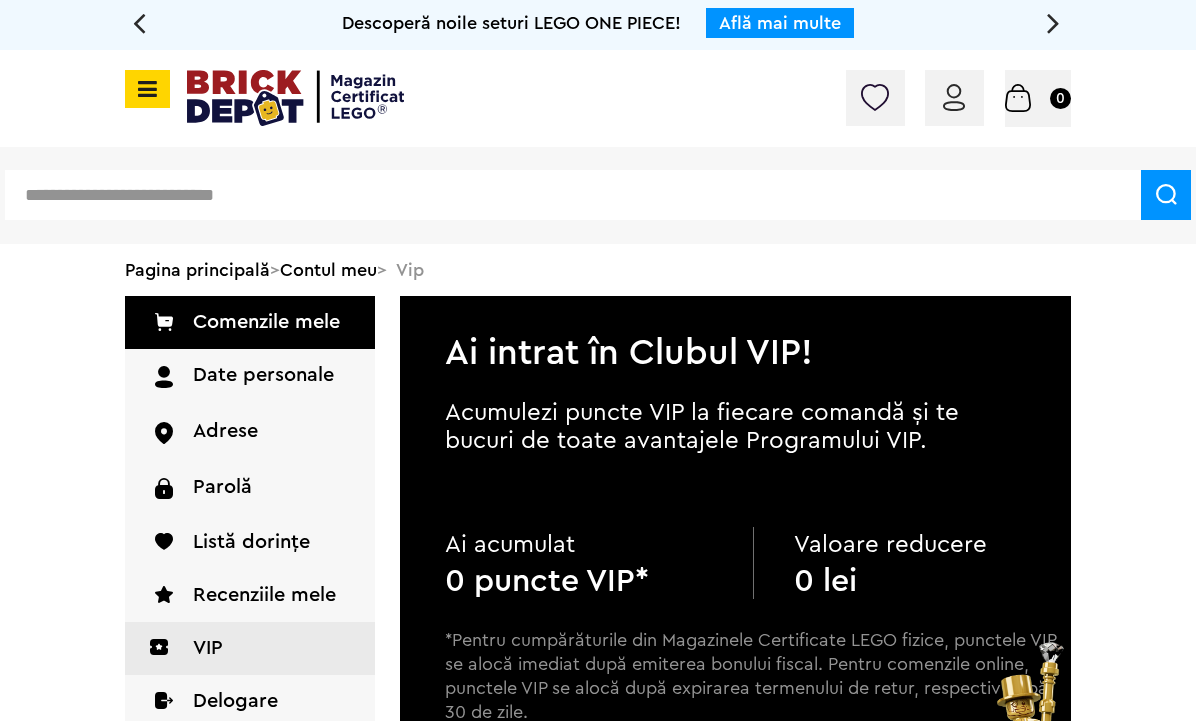 scroll, scrollTop: 0, scrollLeft: 0, axis: both 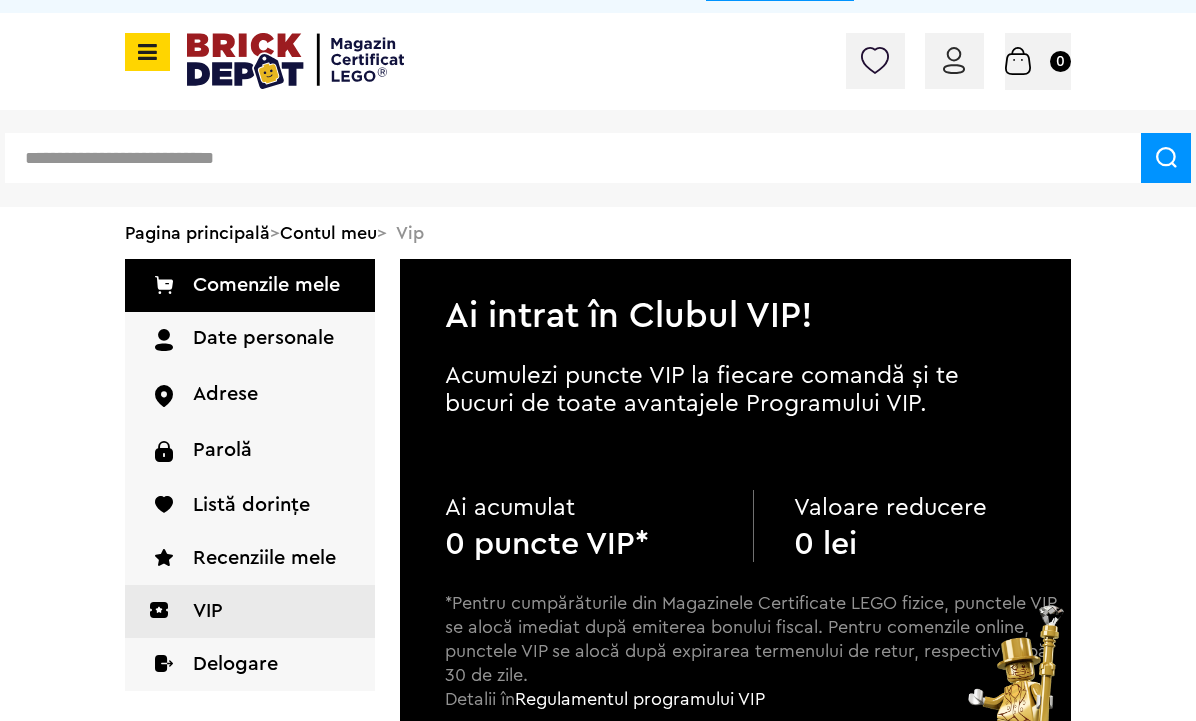 click on "Date personale" at bounding box center [250, 340] 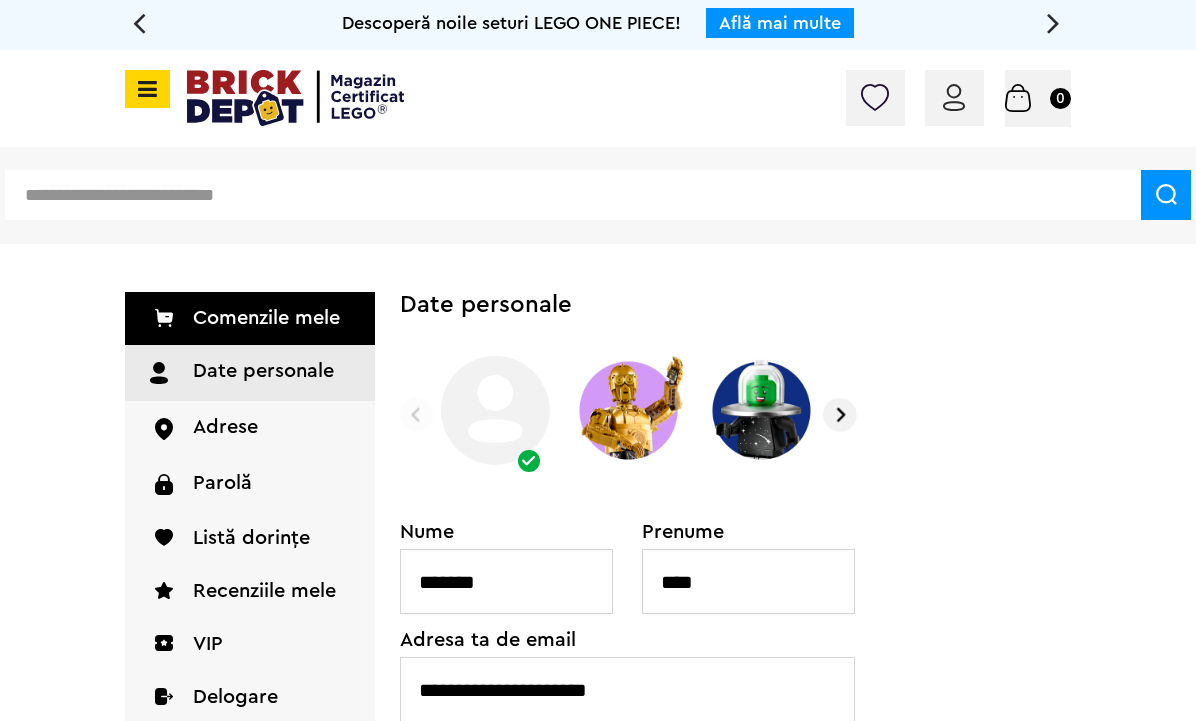 scroll, scrollTop: 0, scrollLeft: 0, axis: both 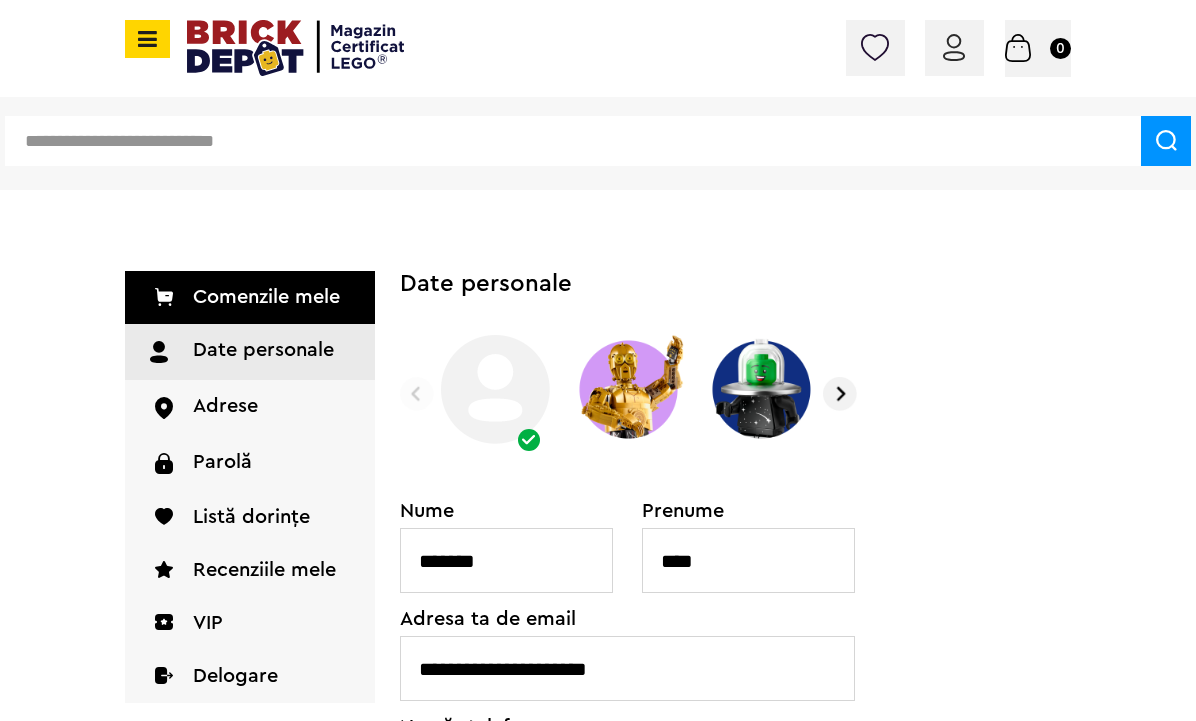 click on "Adrese" at bounding box center [250, 407] 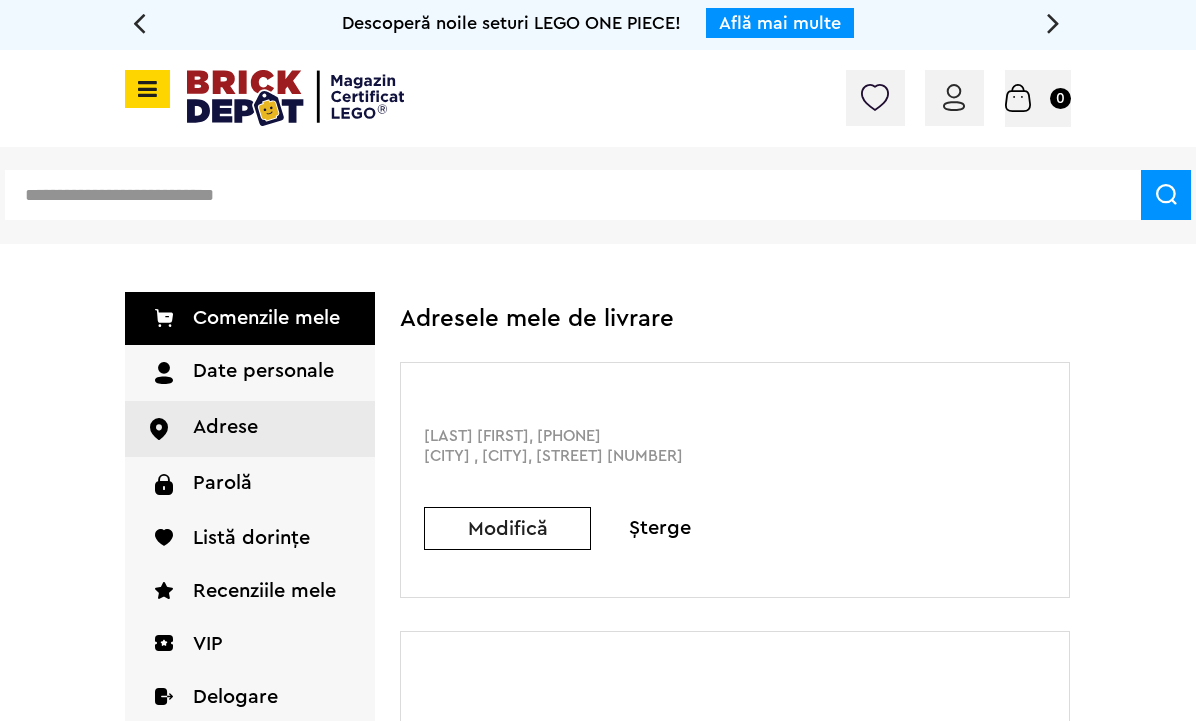 scroll, scrollTop: 0, scrollLeft: 0, axis: both 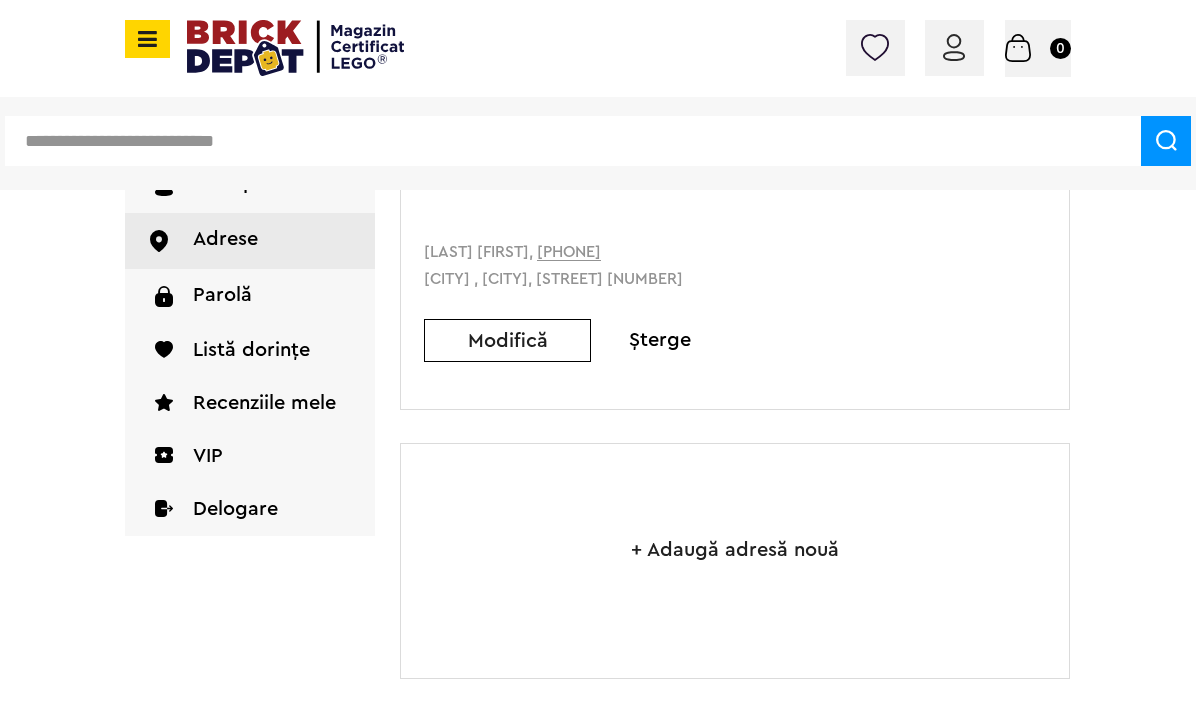 click on "Listă dorințe" at bounding box center (250, 350) 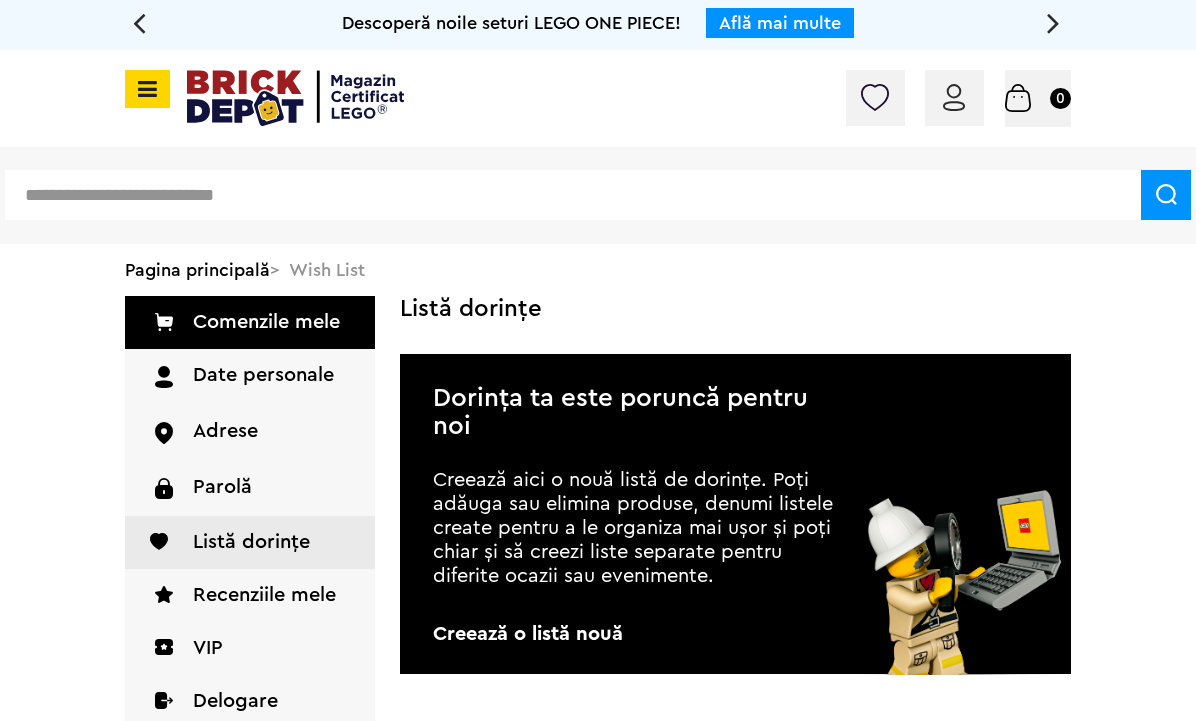 scroll, scrollTop: 0, scrollLeft: 0, axis: both 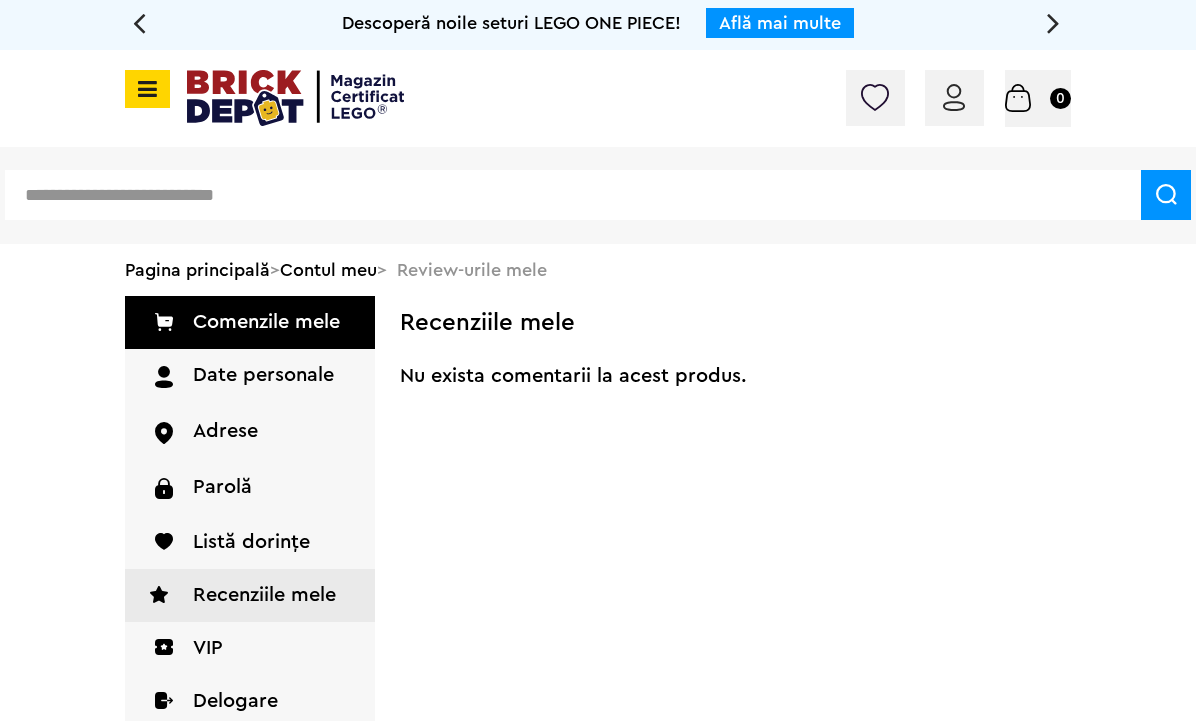 click on "VIP" at bounding box center (250, 648) 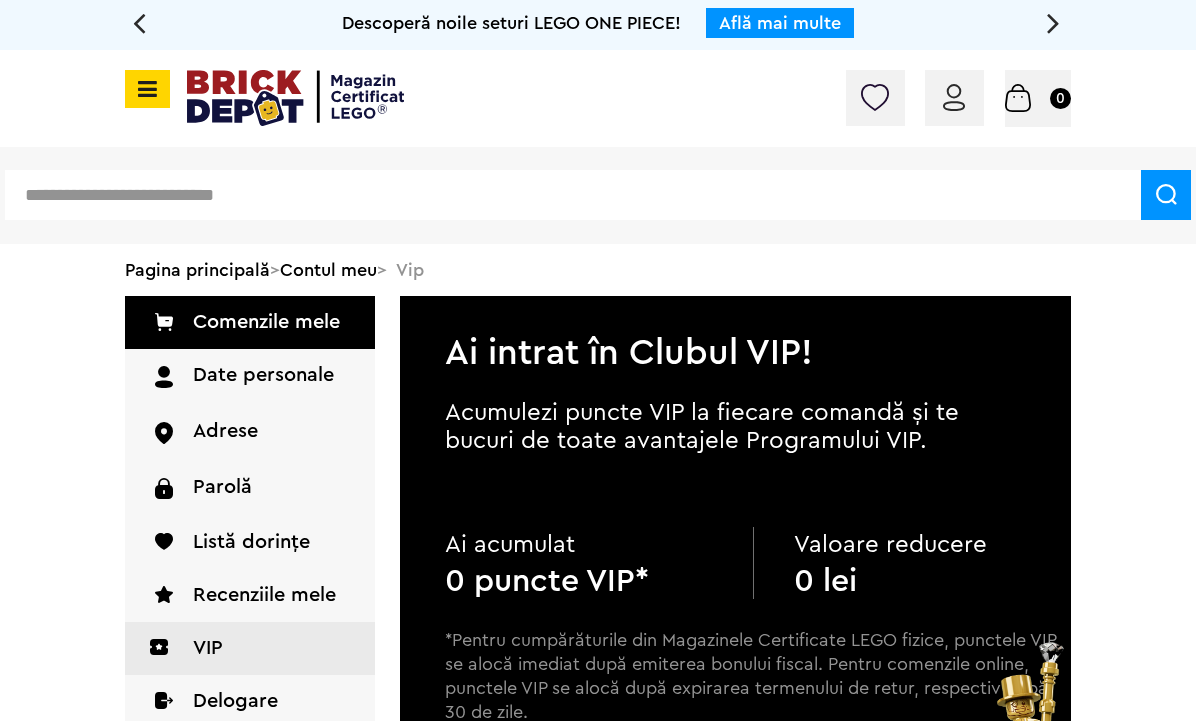 scroll, scrollTop: 0, scrollLeft: 0, axis: both 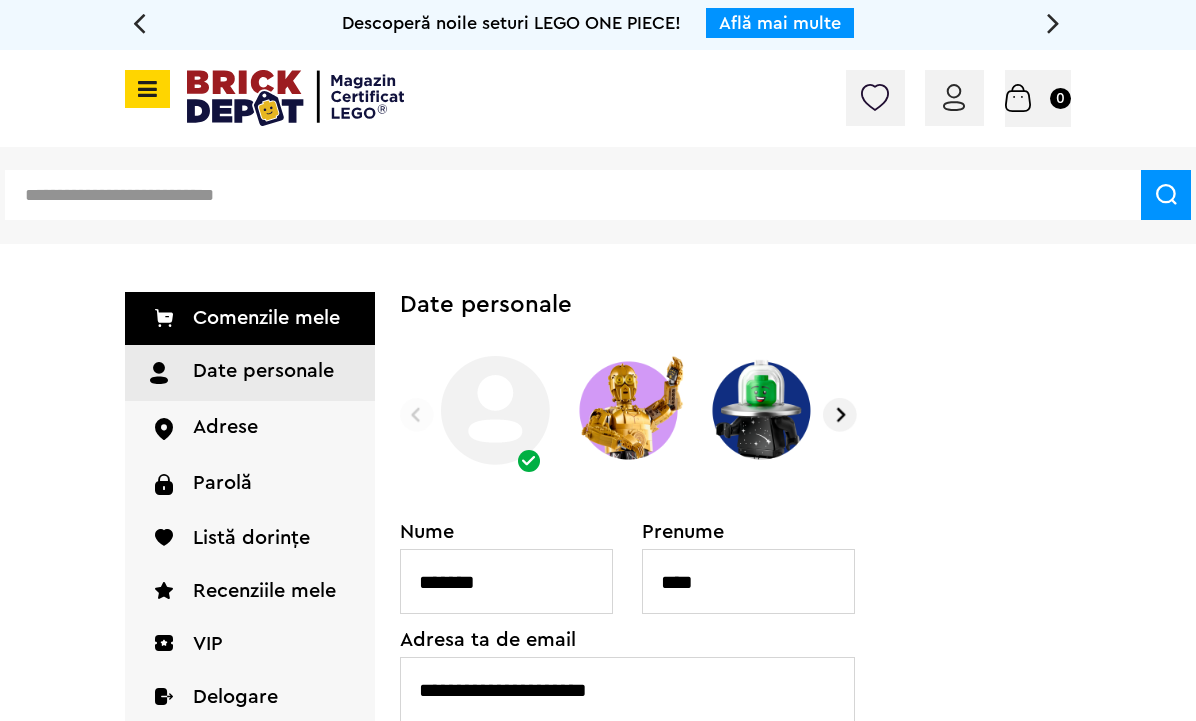click at bounding box center (628, 410) 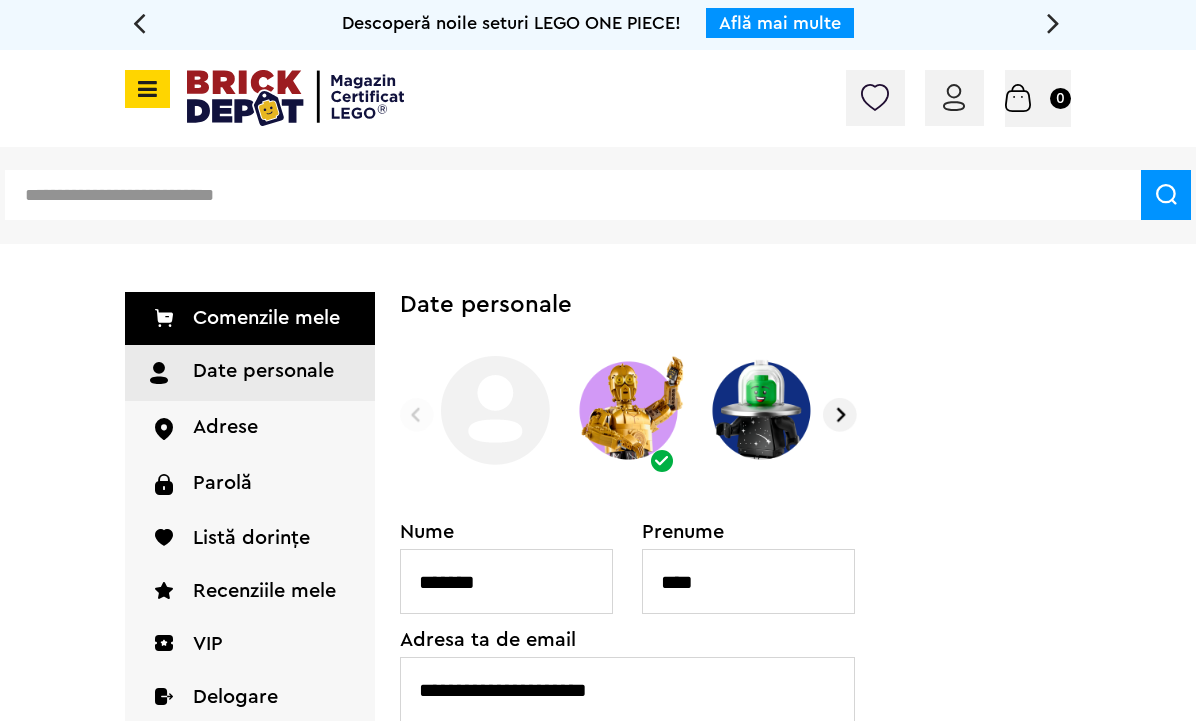 click at bounding box center [840, 415] 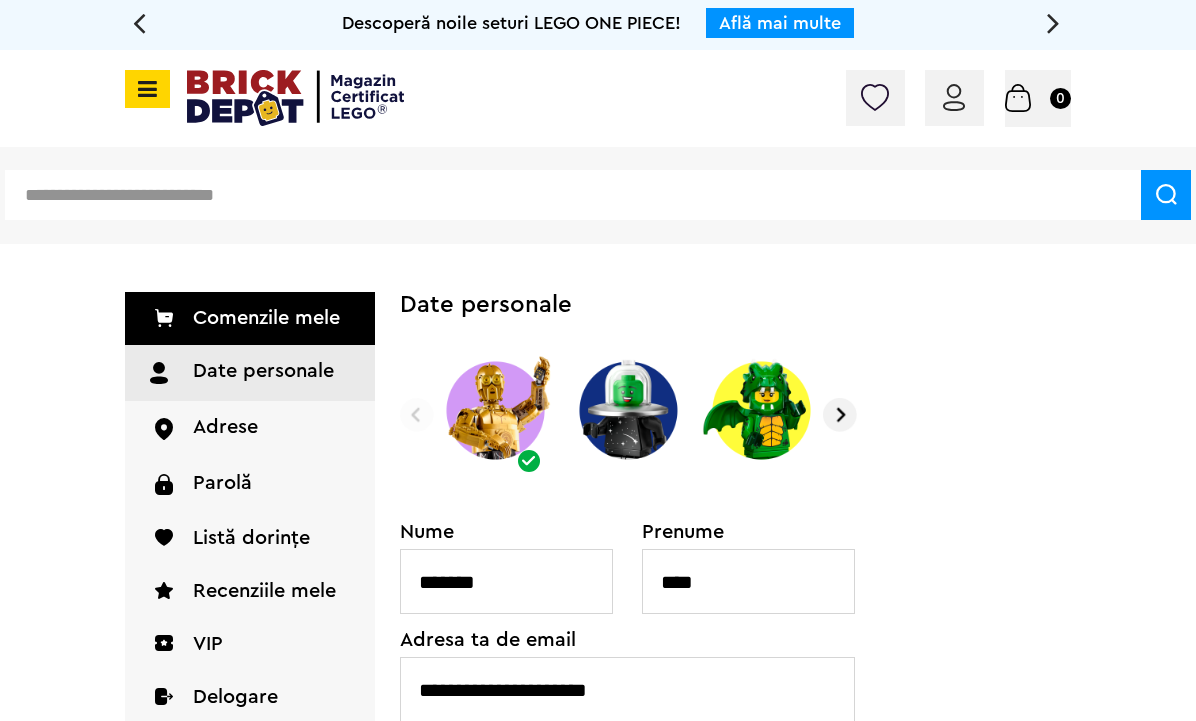 click at bounding box center (840, 415) 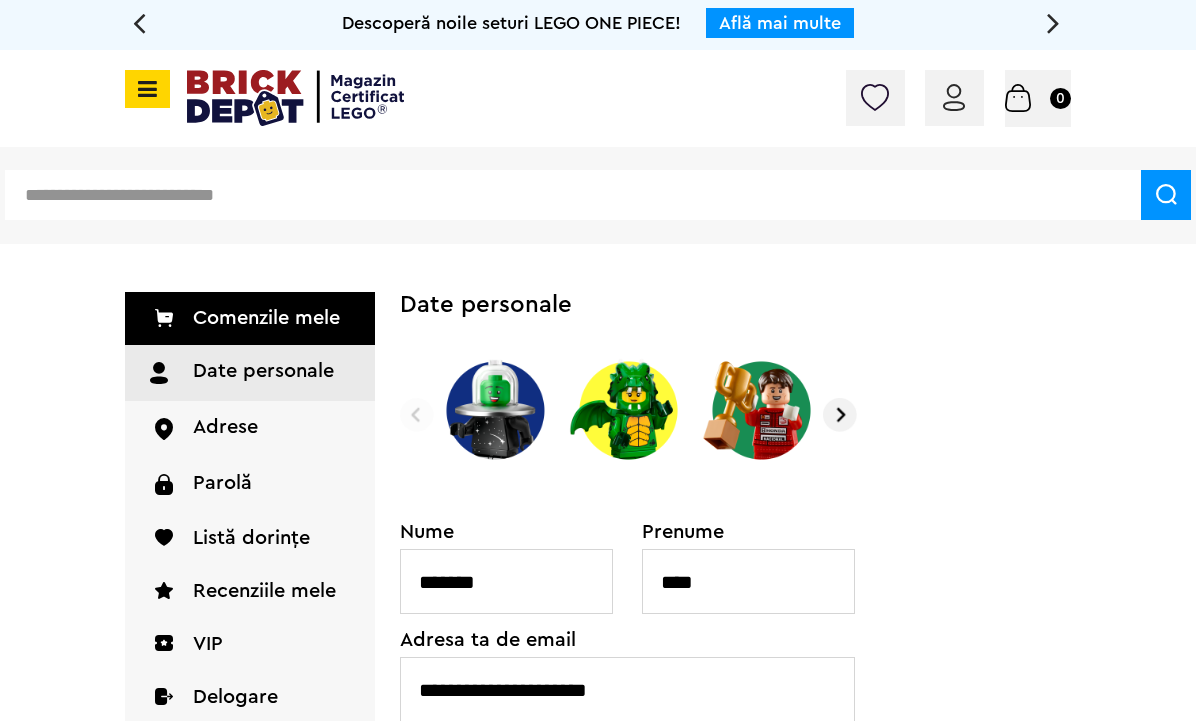 click on "**********" at bounding box center (735, 595) 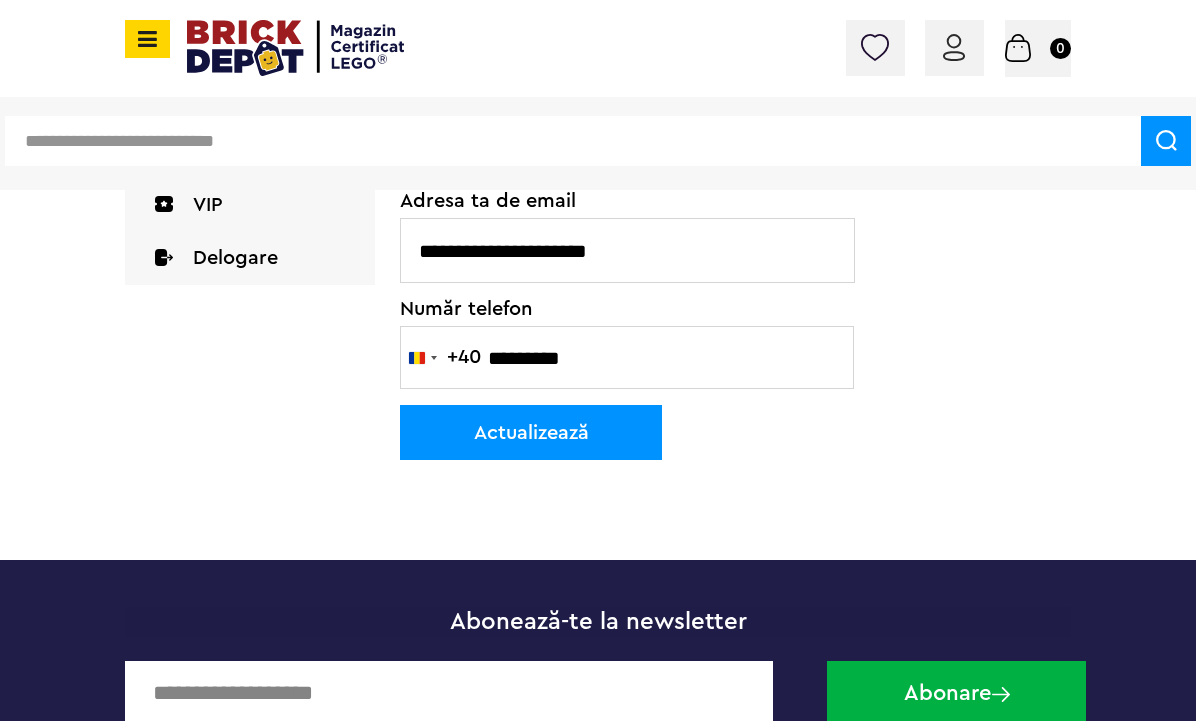 scroll, scrollTop: 473, scrollLeft: 0, axis: vertical 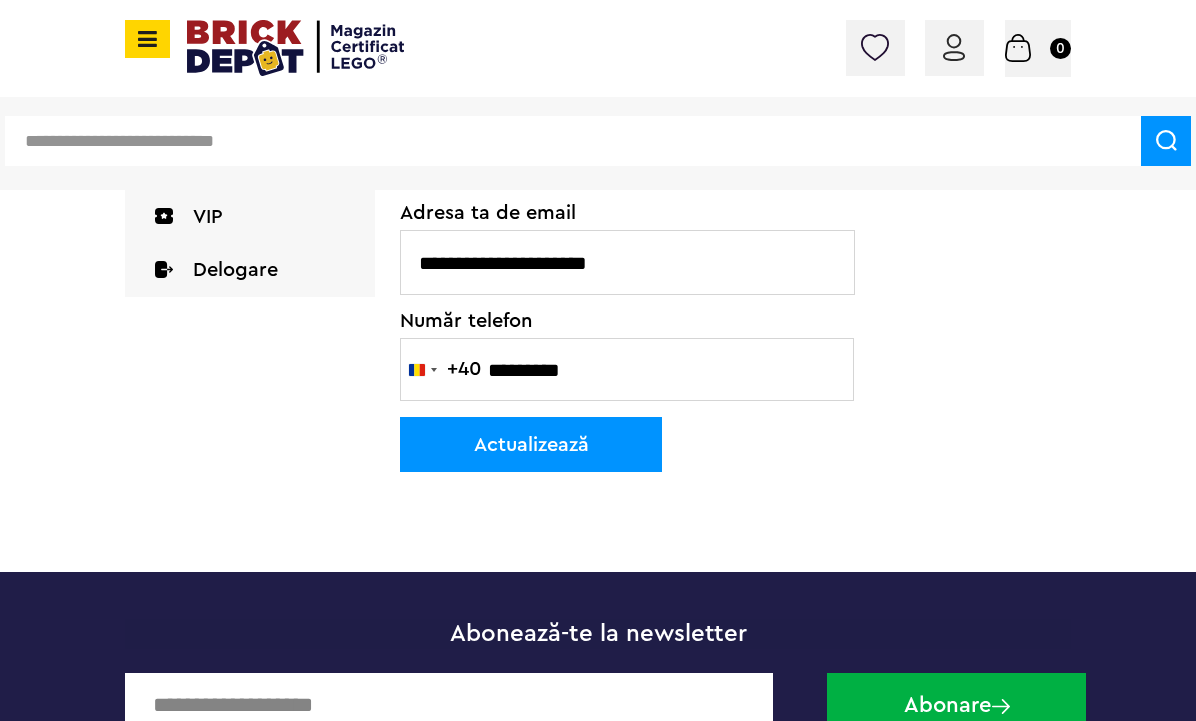 click on "Actualizează" at bounding box center [531, 444] 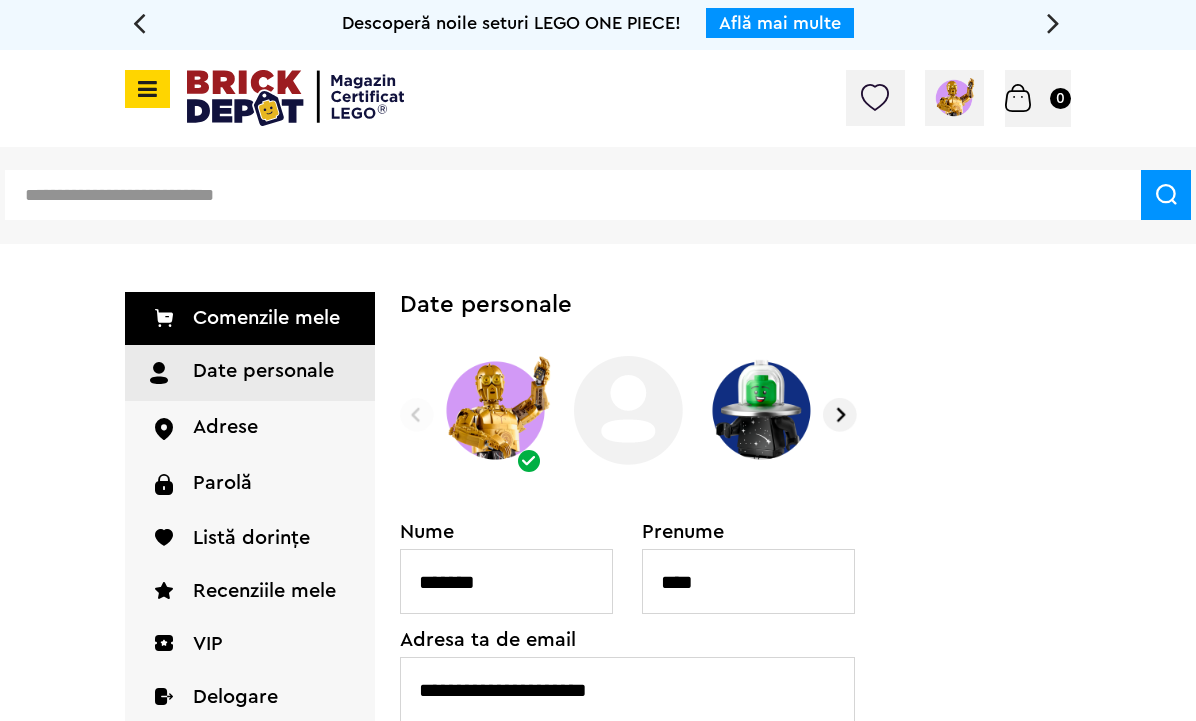 scroll, scrollTop: 0, scrollLeft: 0, axis: both 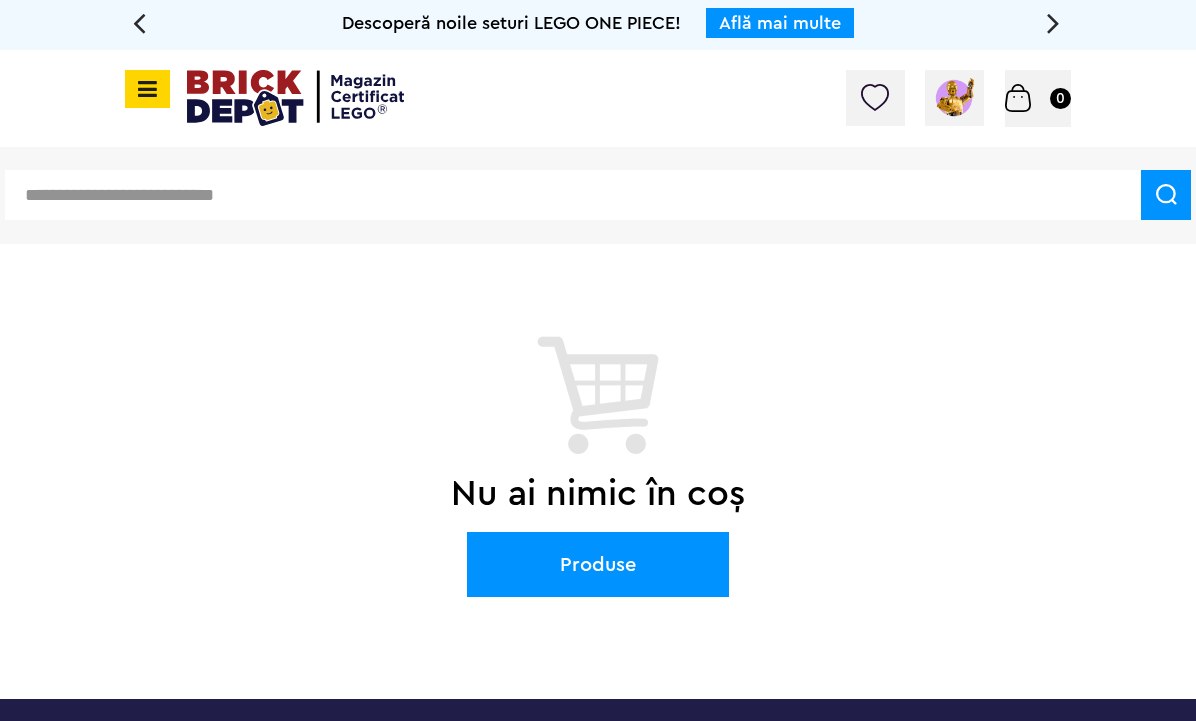 click at bounding box center (954, 98) 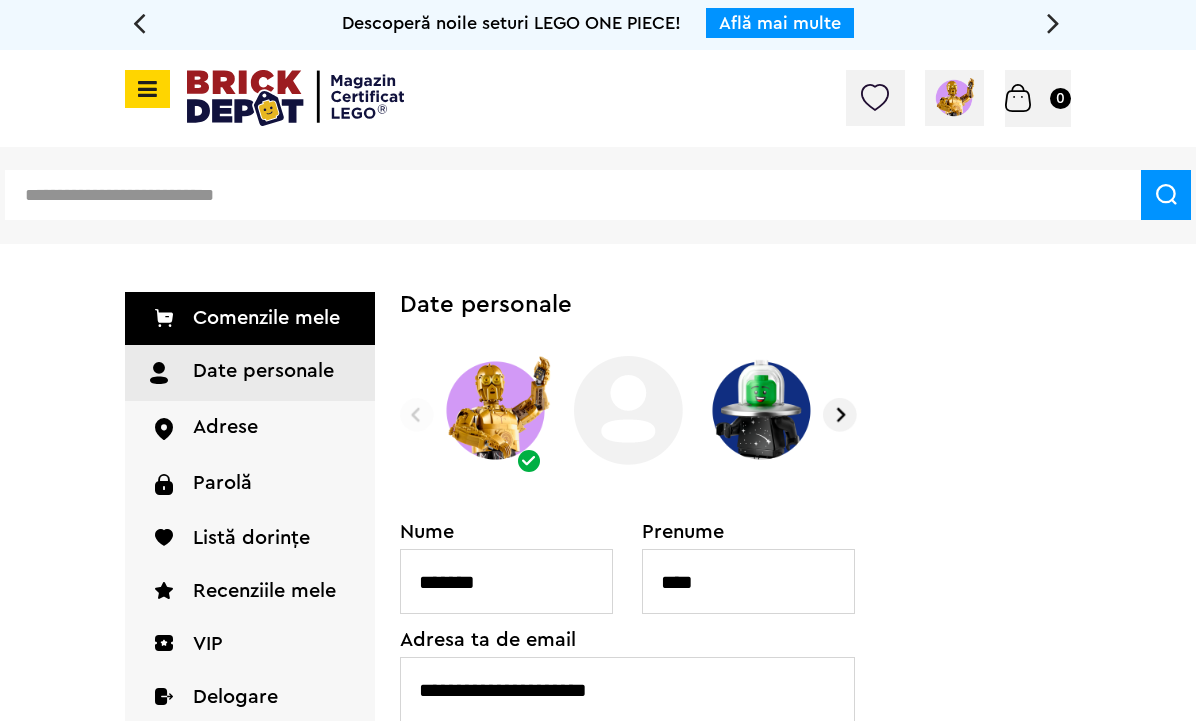 scroll, scrollTop: 0, scrollLeft: 0, axis: both 